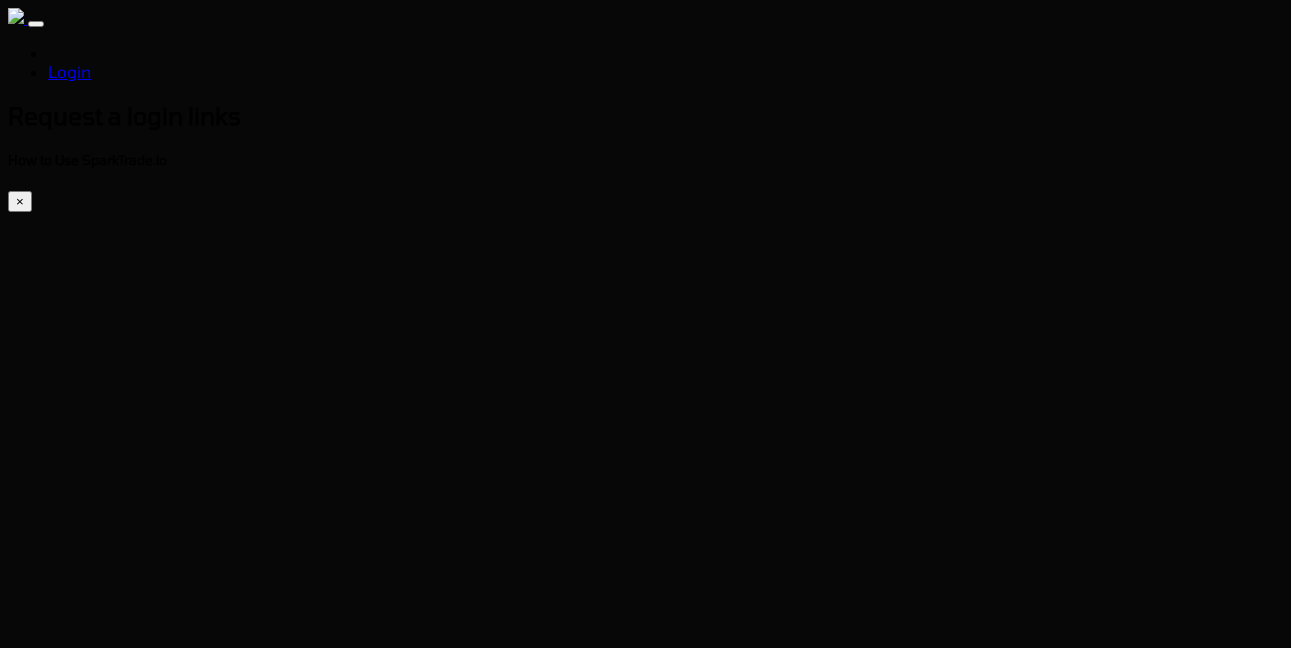 scroll, scrollTop: 0, scrollLeft: 0, axis: both 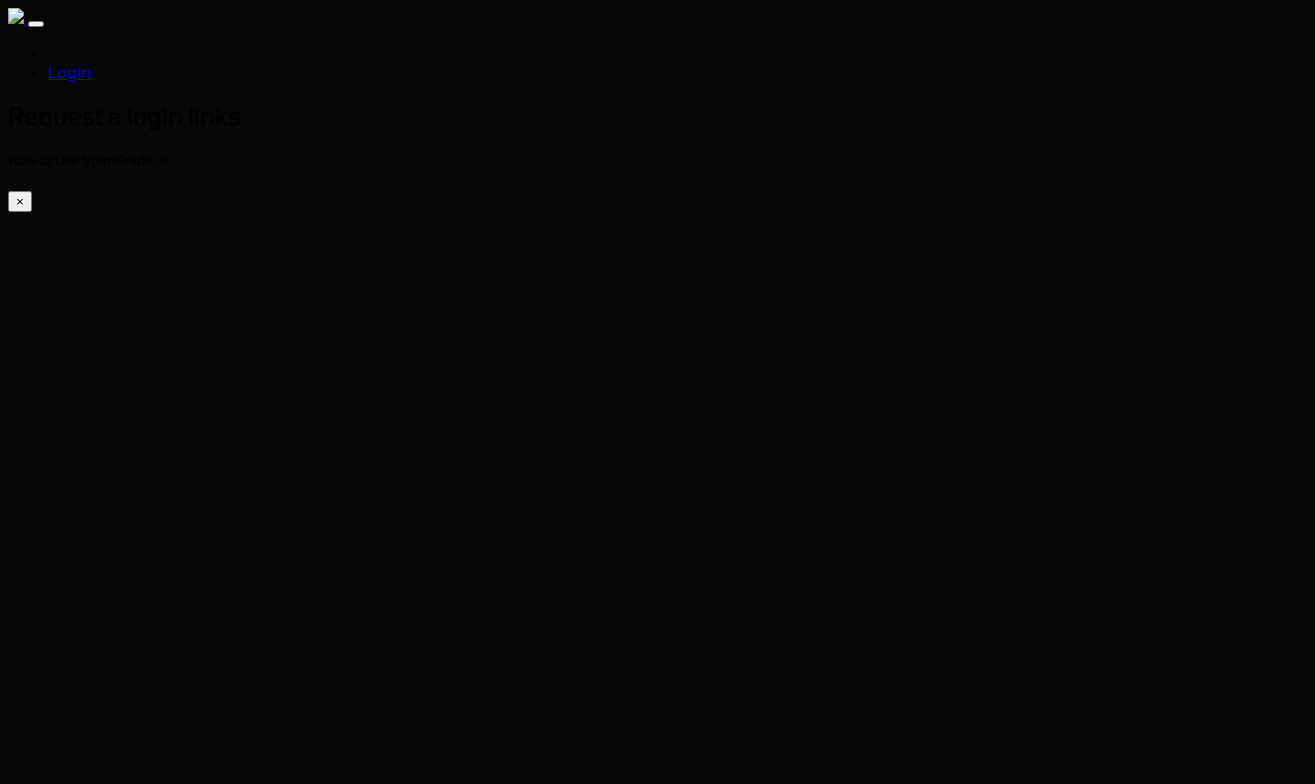 click at bounding box center [96, 1278] 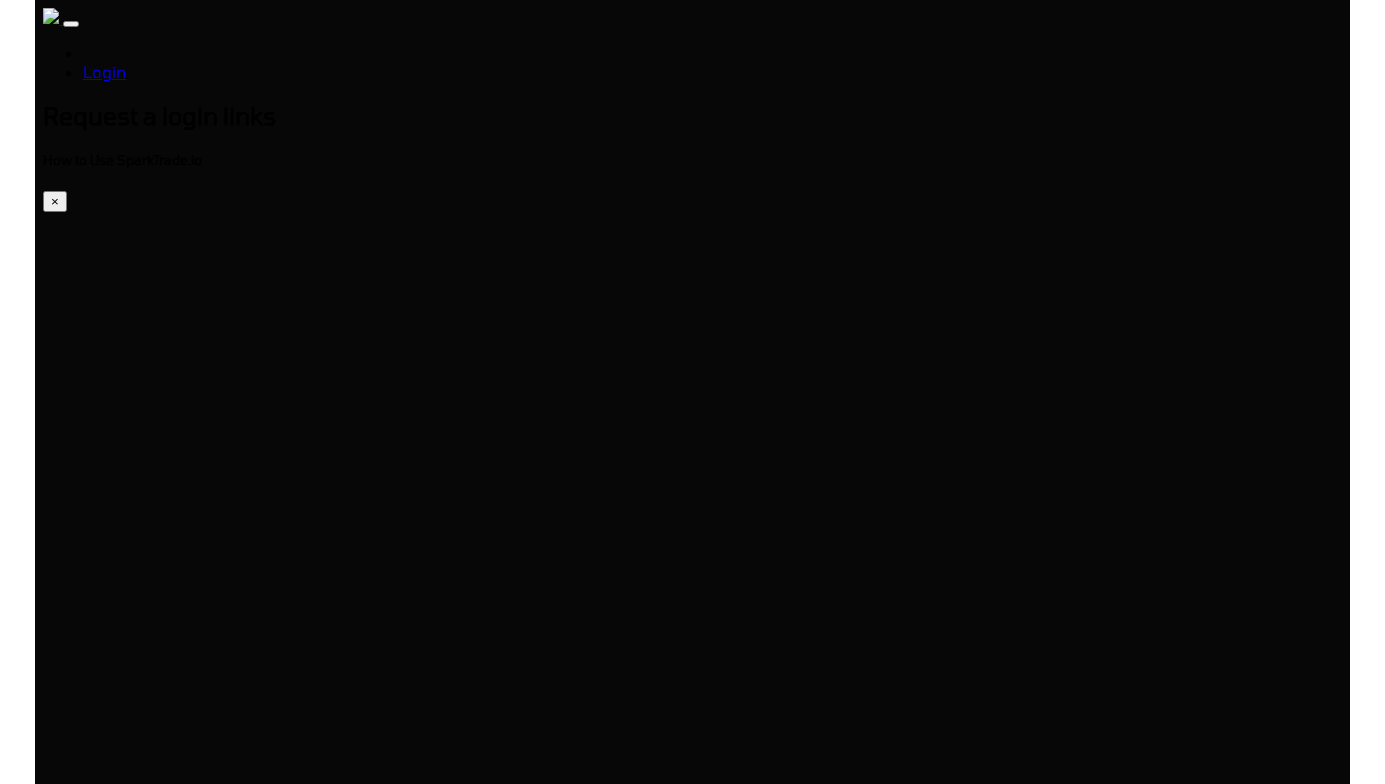 scroll, scrollTop: 0, scrollLeft: 0, axis: both 